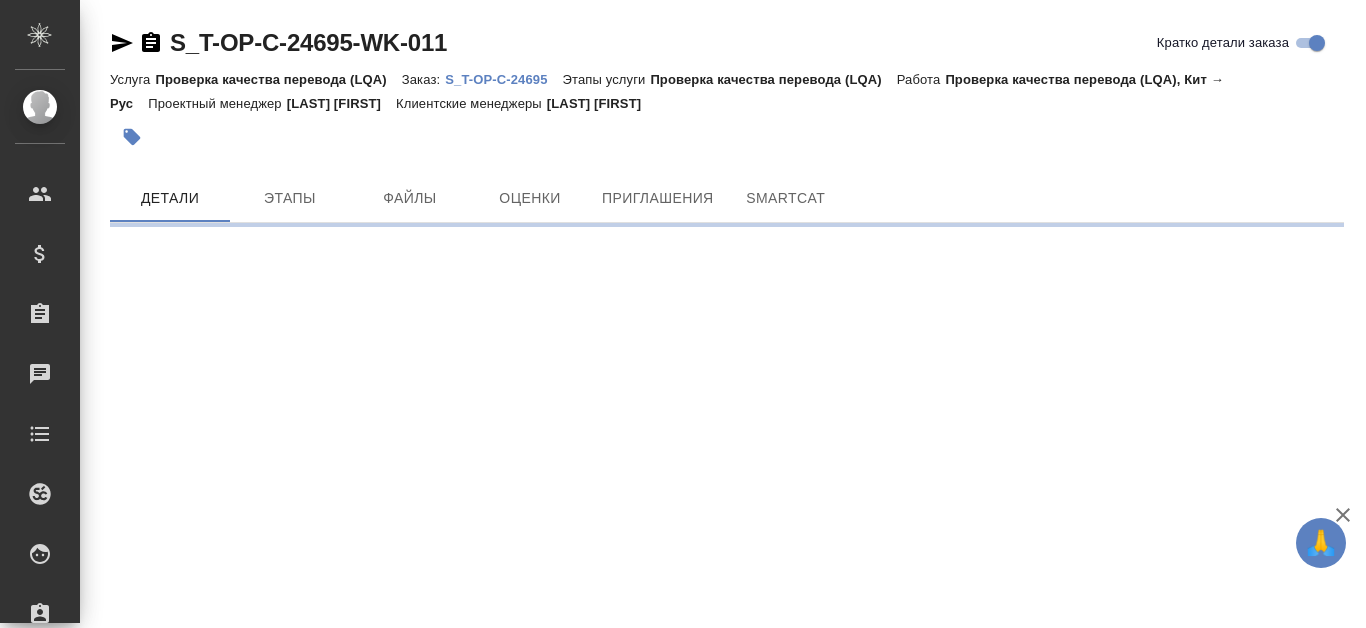 scroll, scrollTop: 0, scrollLeft: 0, axis: both 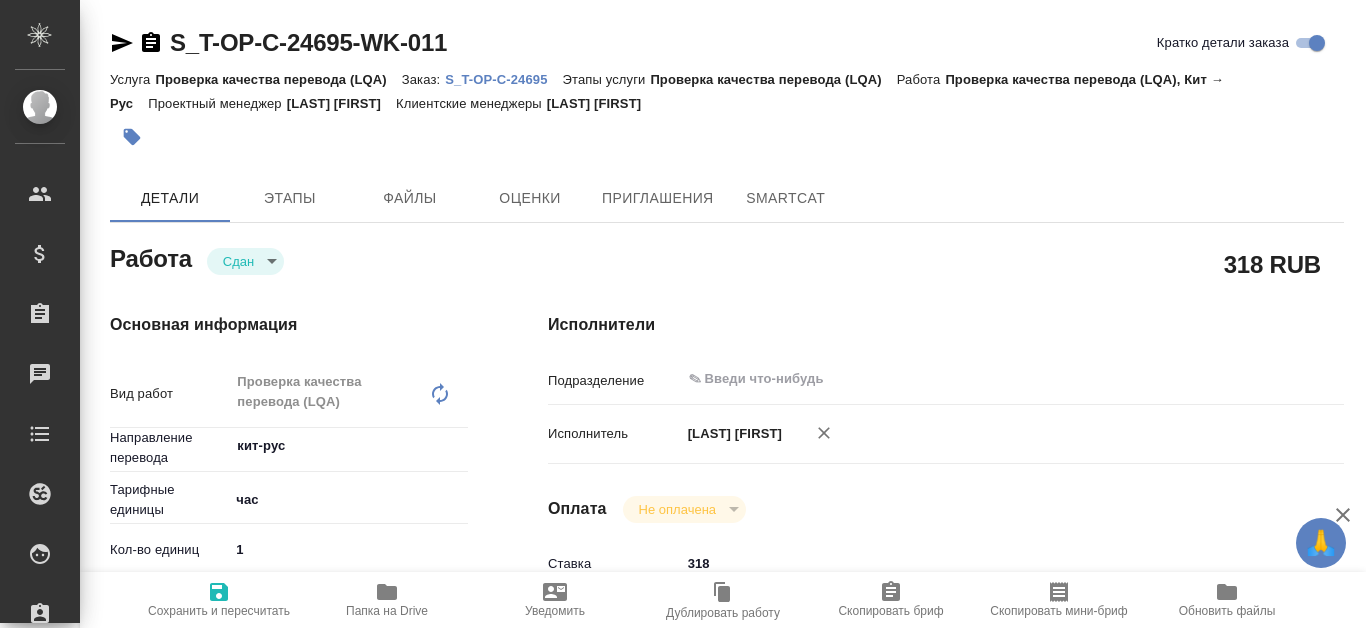 type on "x" 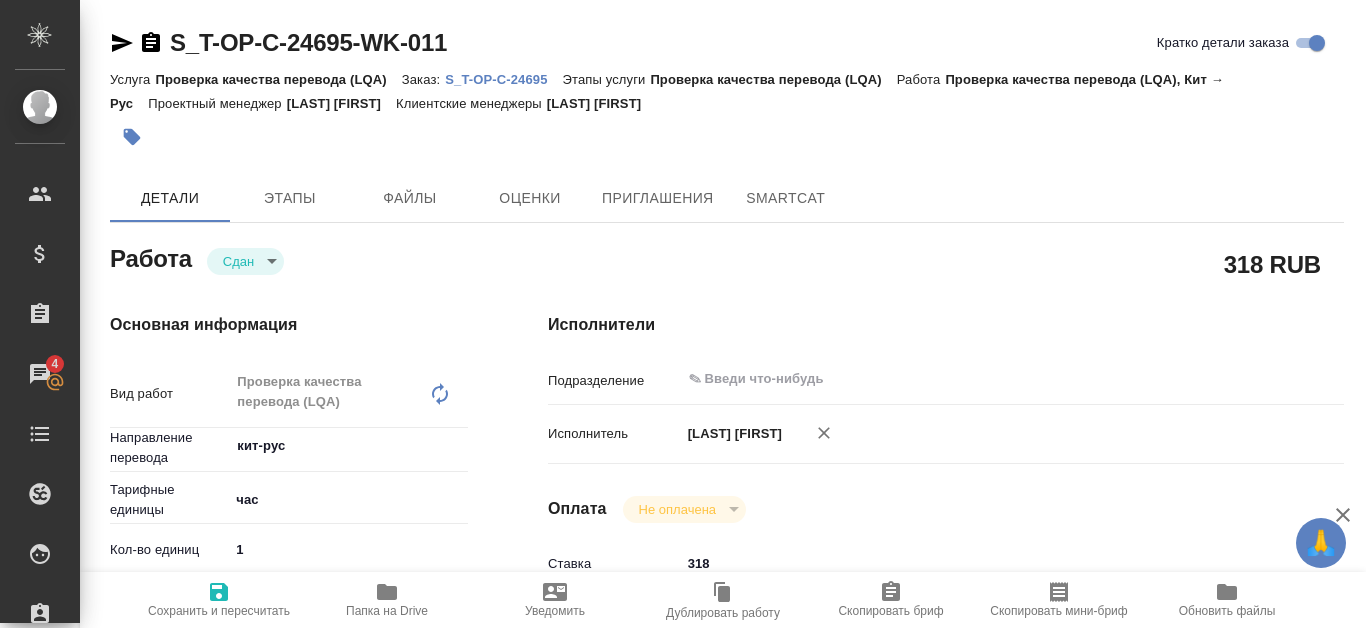 type on "x" 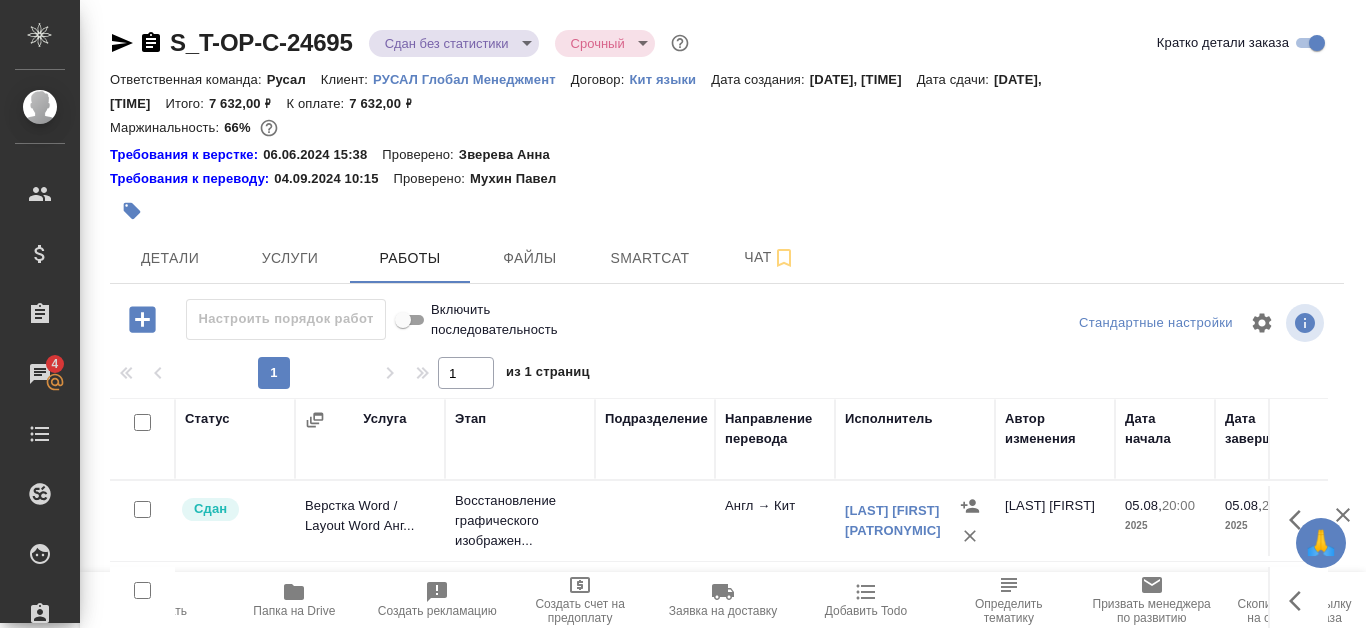 scroll, scrollTop: 0, scrollLeft: 0, axis: both 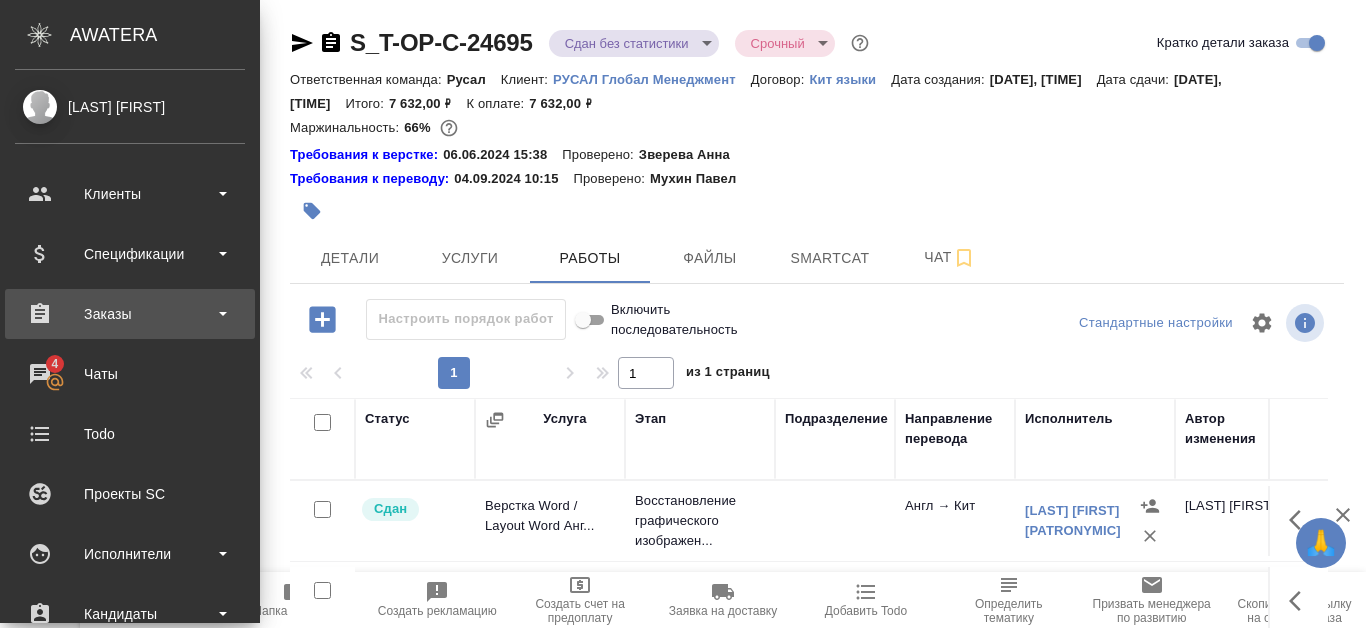 click on "Заказы" at bounding box center (130, 314) 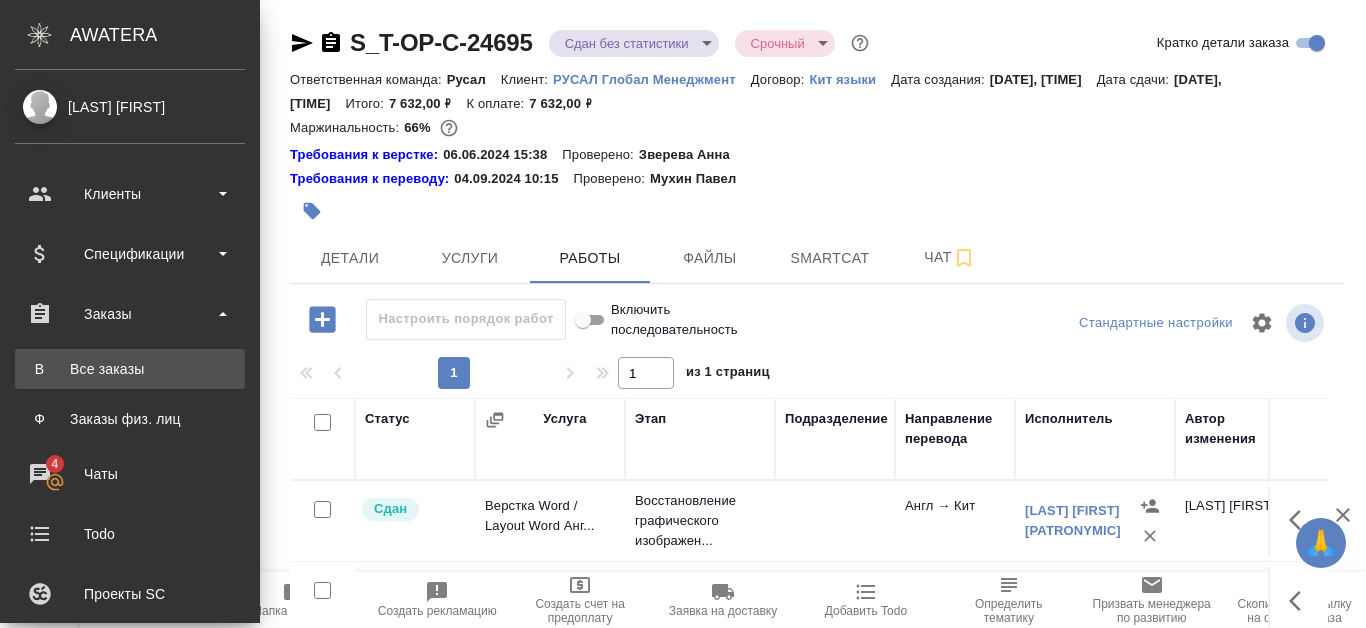 click on "Все заказы" at bounding box center [130, 369] 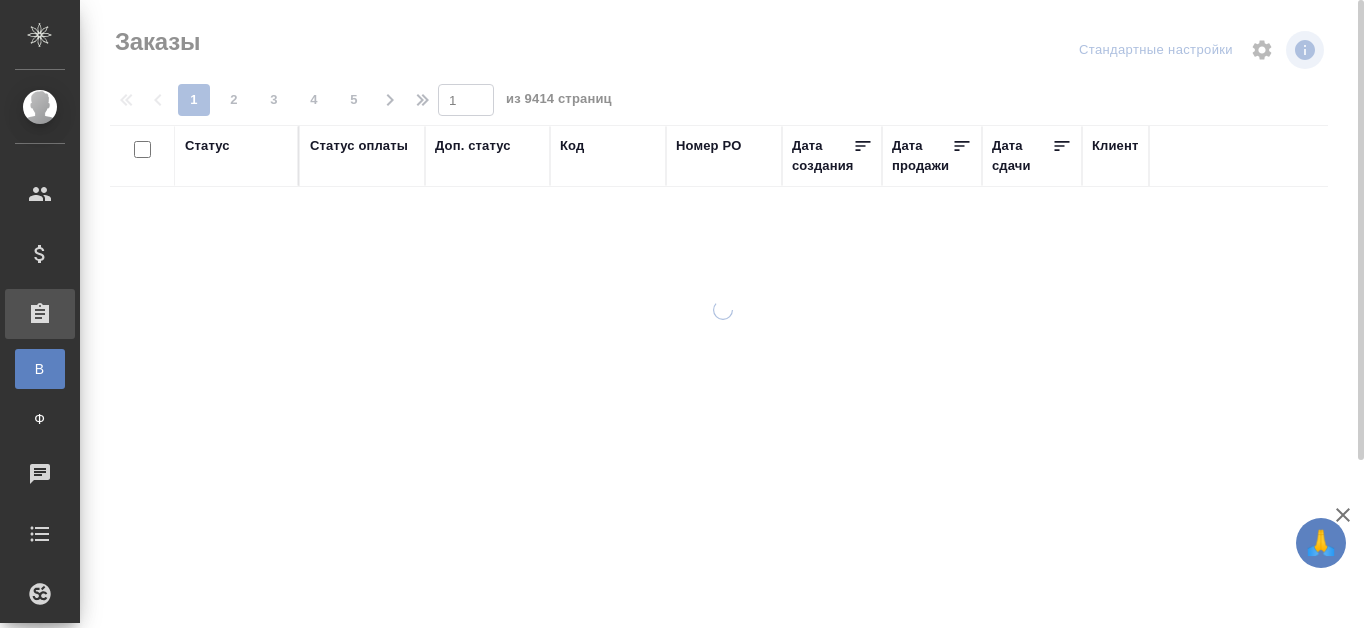 click on "Код" at bounding box center [572, 146] 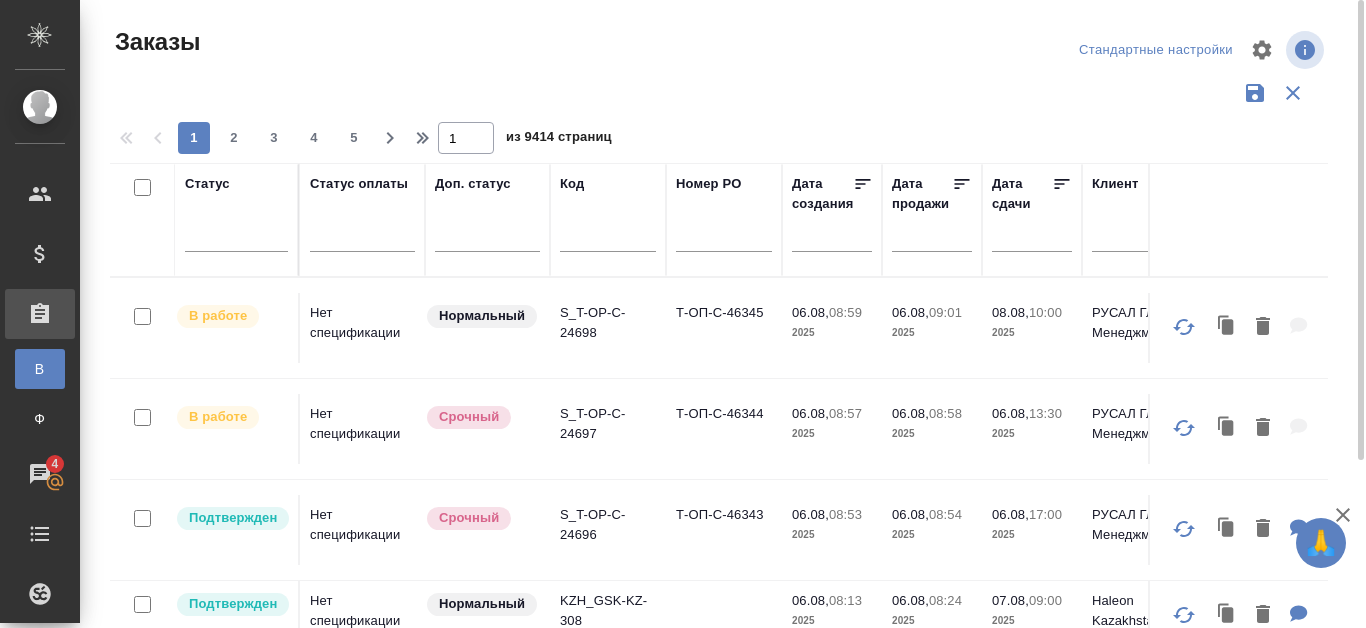 click on "Код" at bounding box center (572, 184) 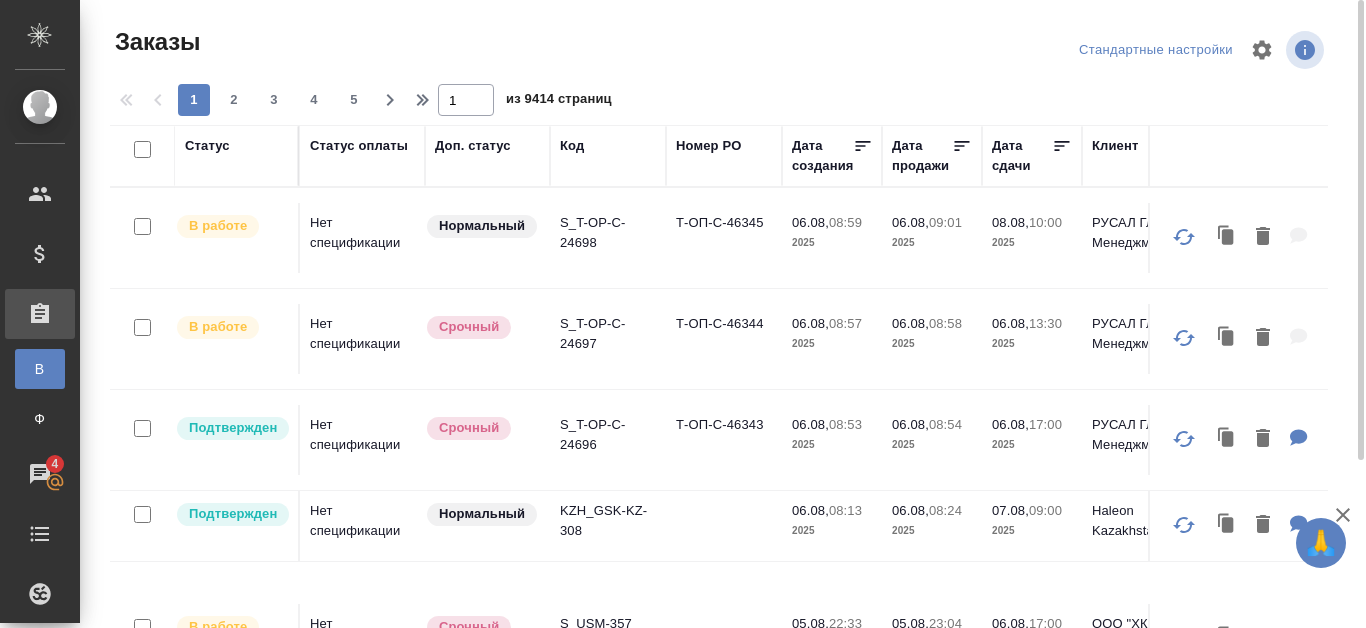 click on "Код" at bounding box center (608, 156) 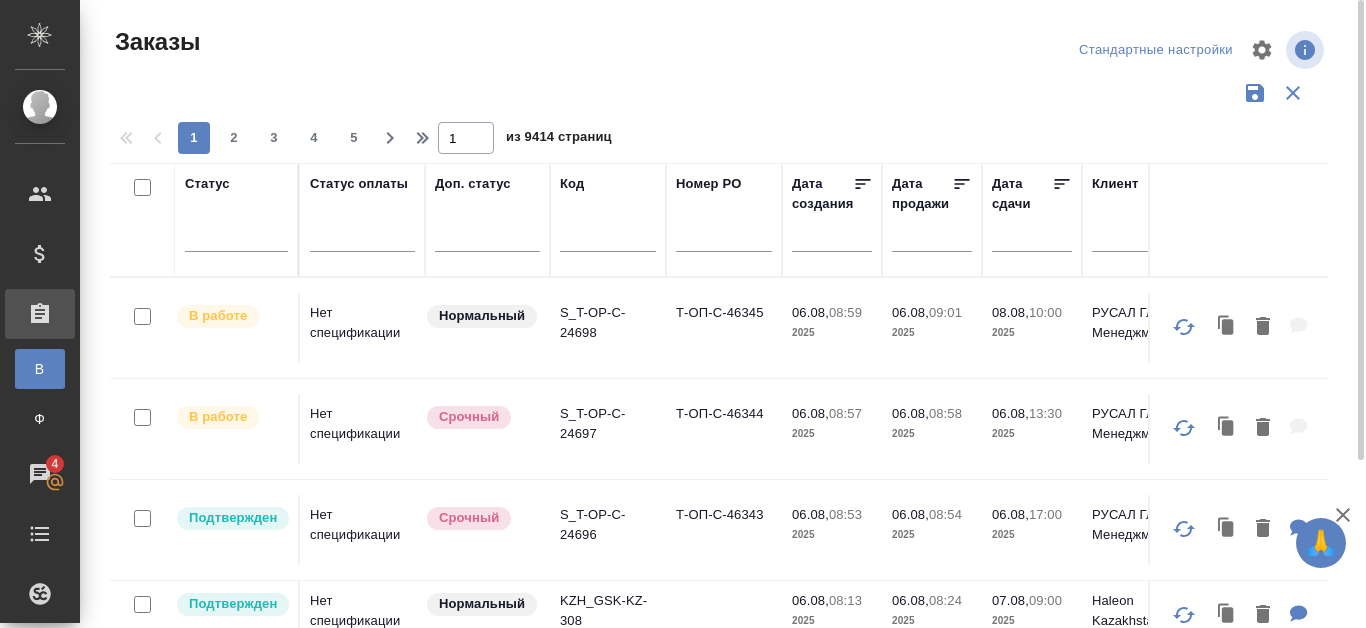 click at bounding box center (608, 239) 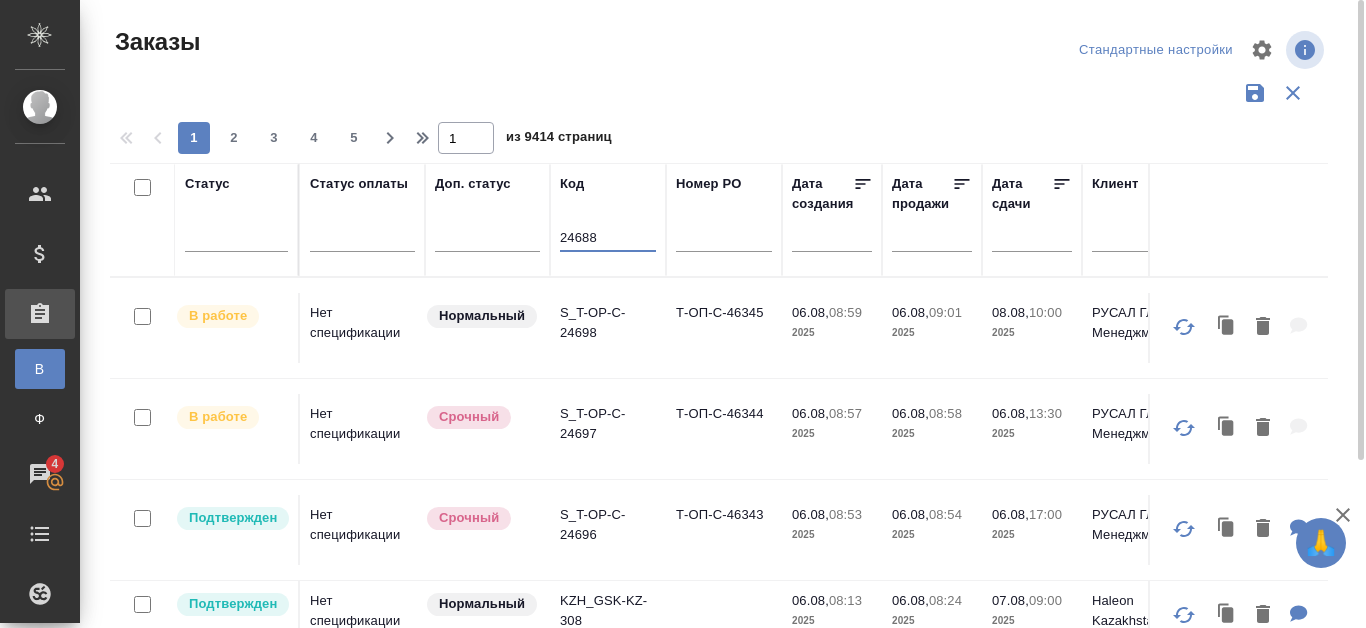 type on "24688" 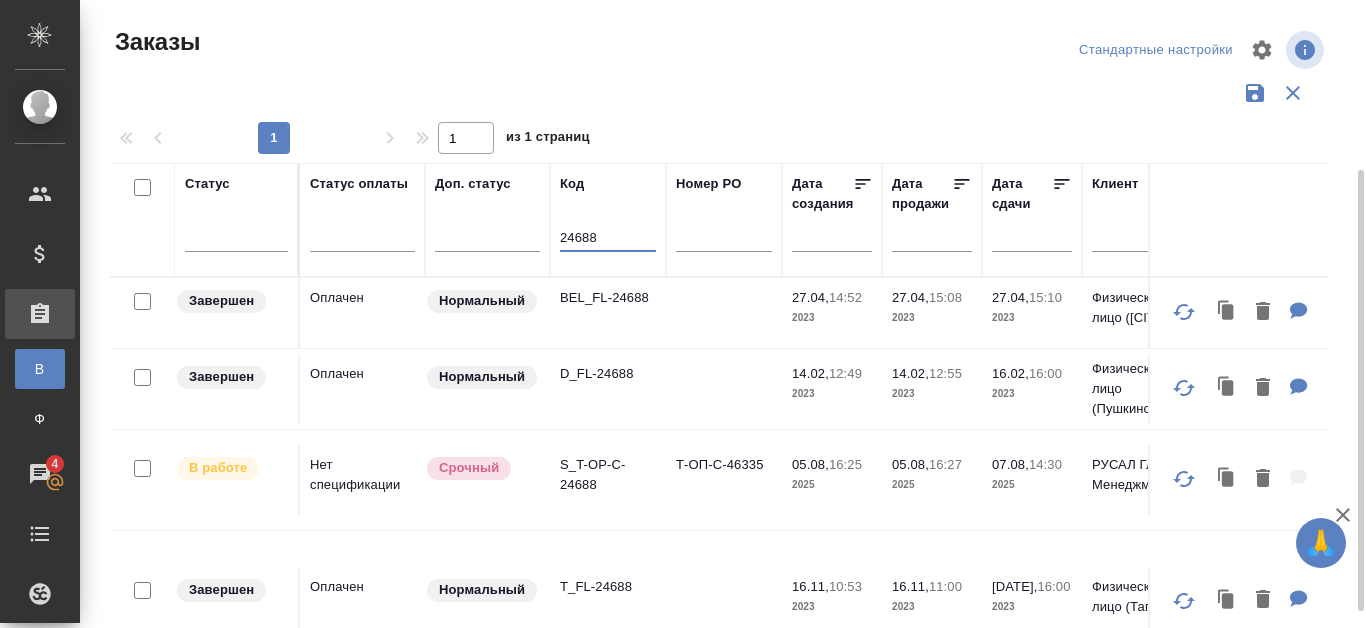 scroll, scrollTop: 100, scrollLeft: 0, axis: vertical 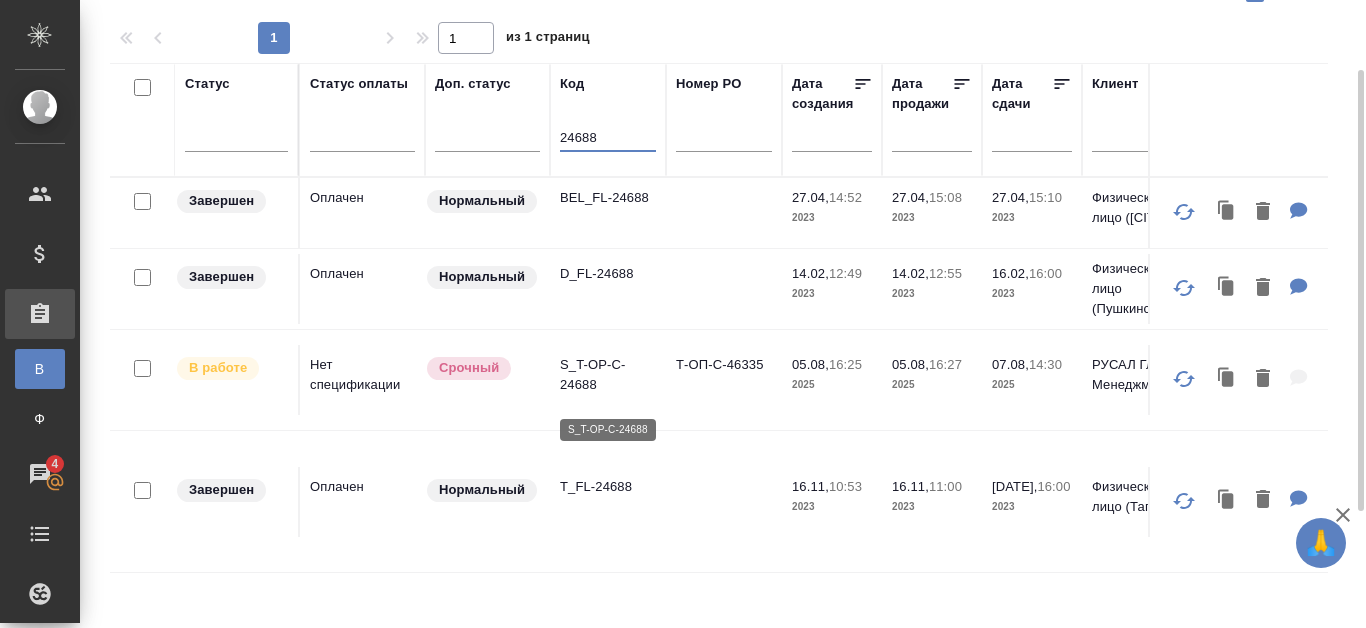 click on "S_T-OP-C-24688" at bounding box center [608, 375] 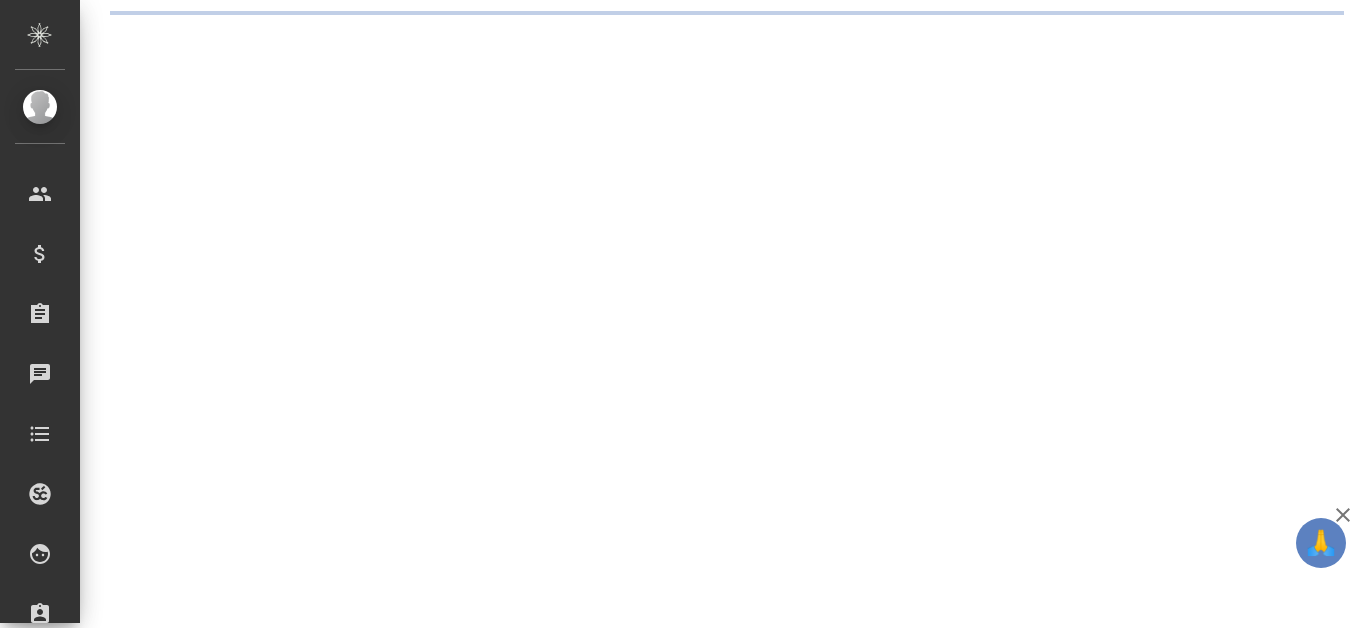 scroll, scrollTop: 0, scrollLeft: 0, axis: both 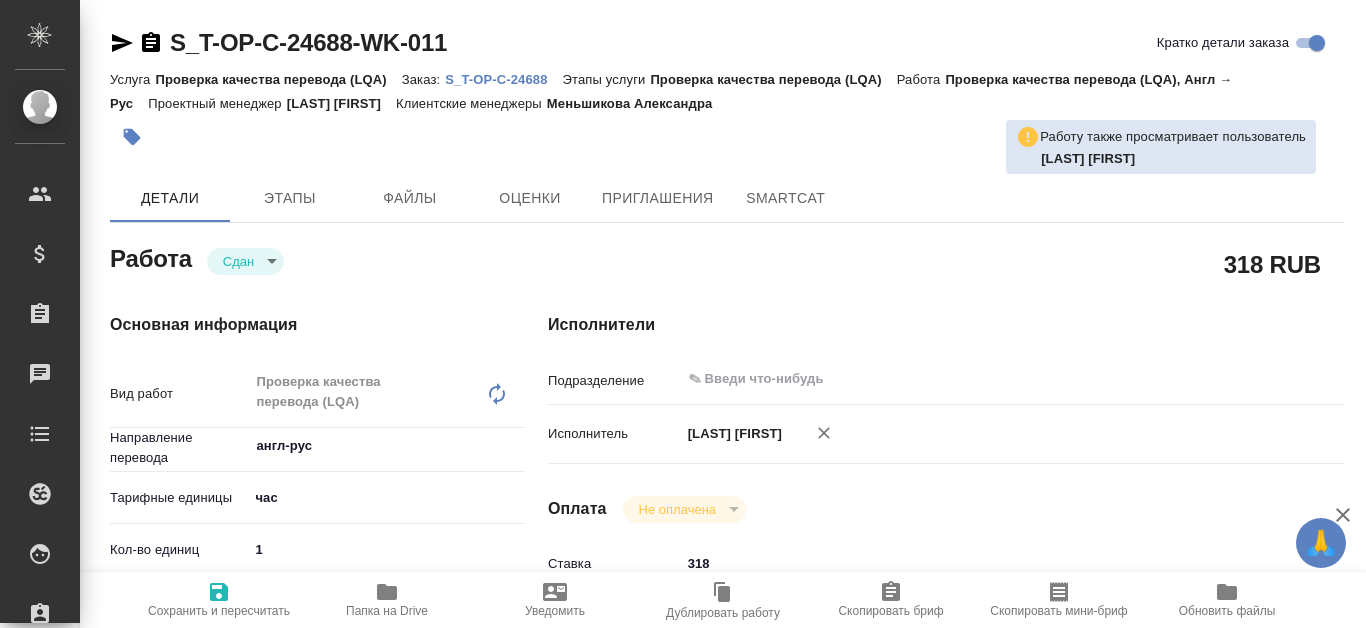 type on "x" 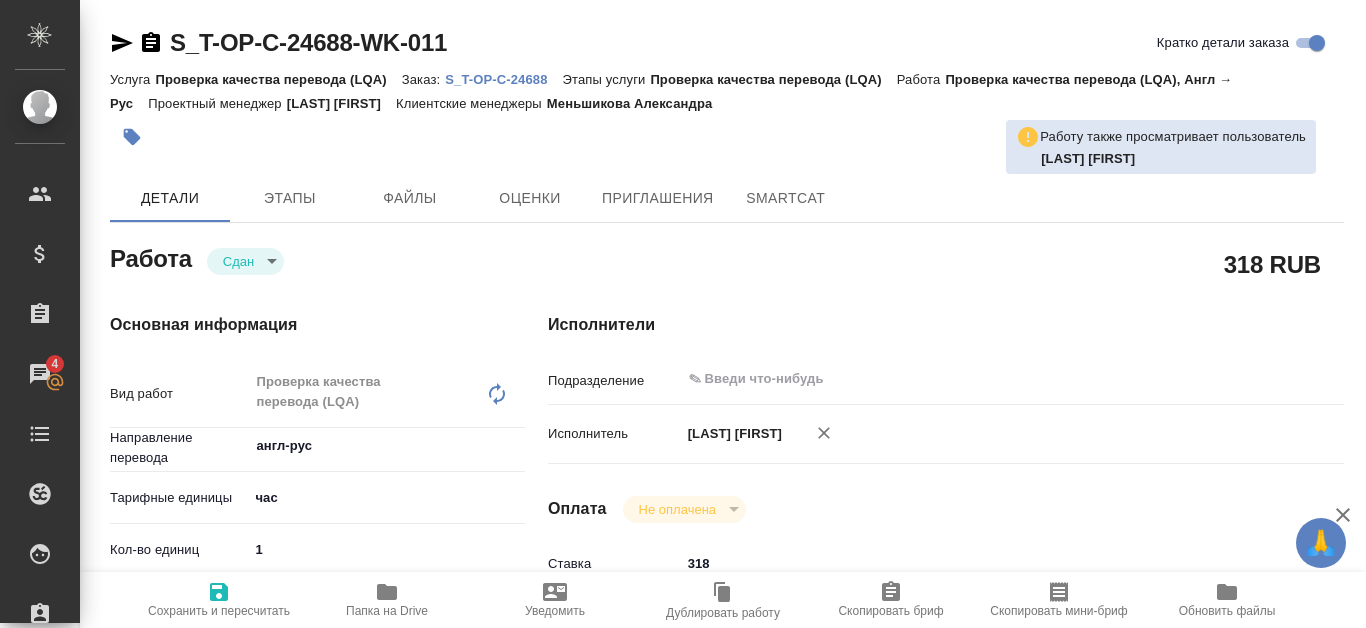type on "x" 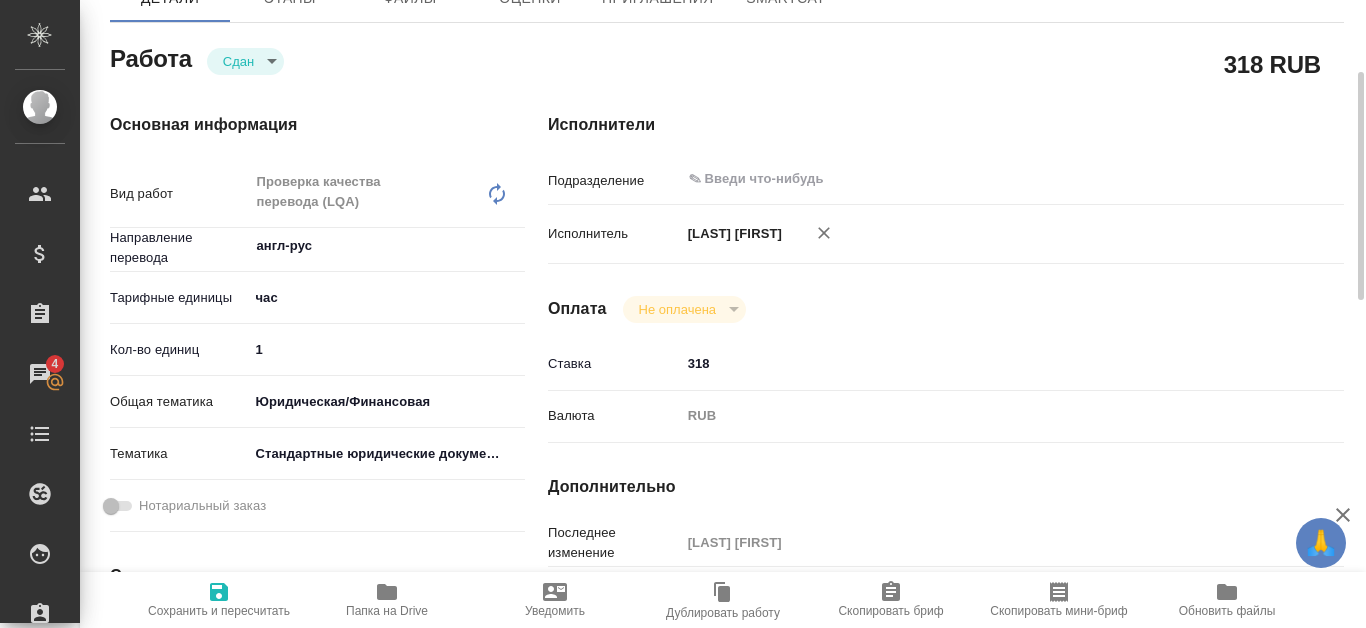 scroll, scrollTop: 0, scrollLeft: 0, axis: both 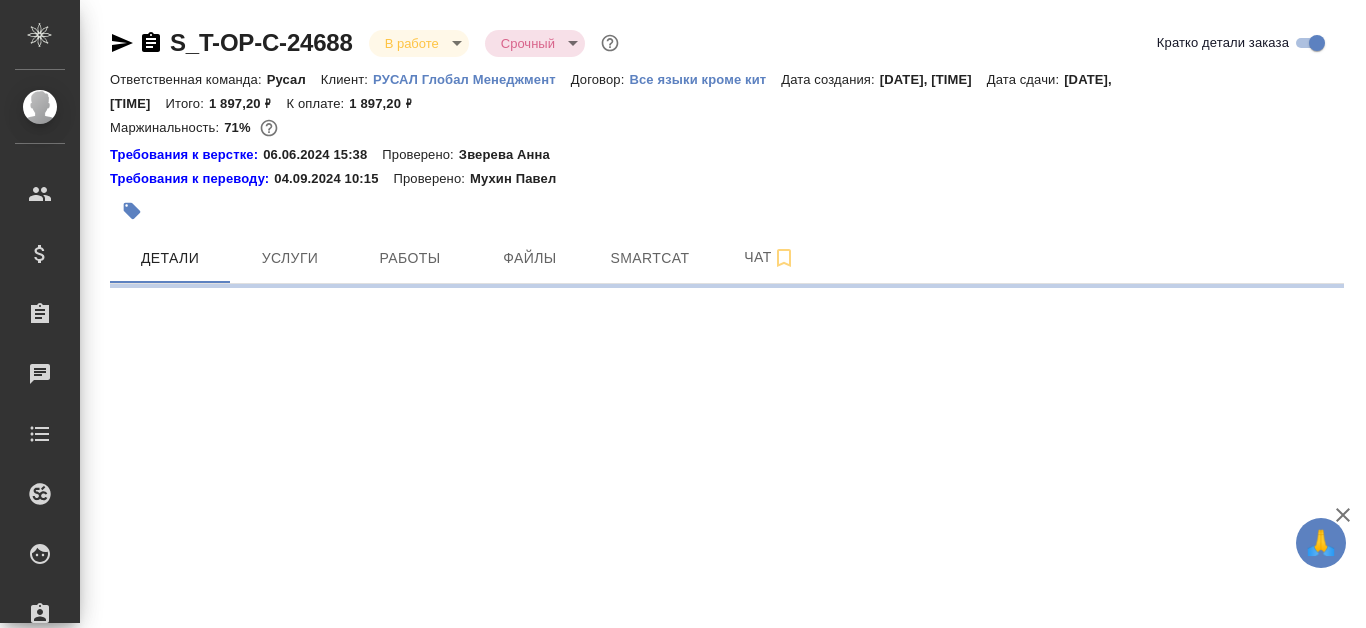 select on "RU" 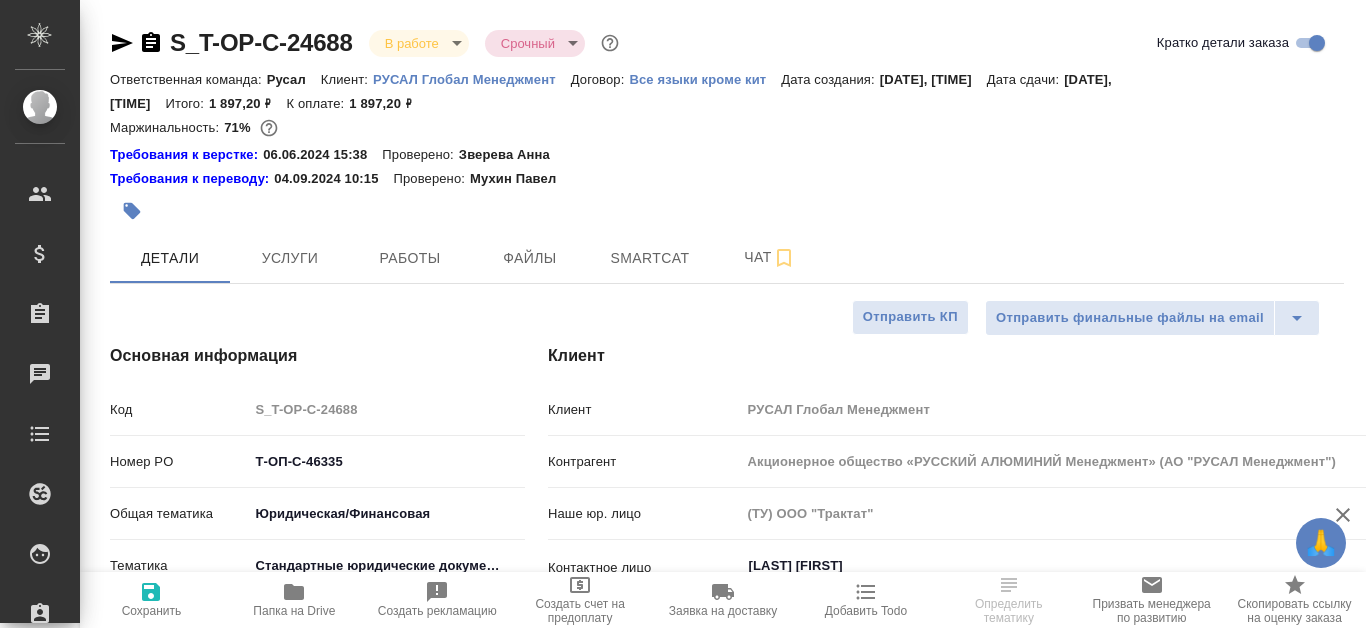 type on "x" 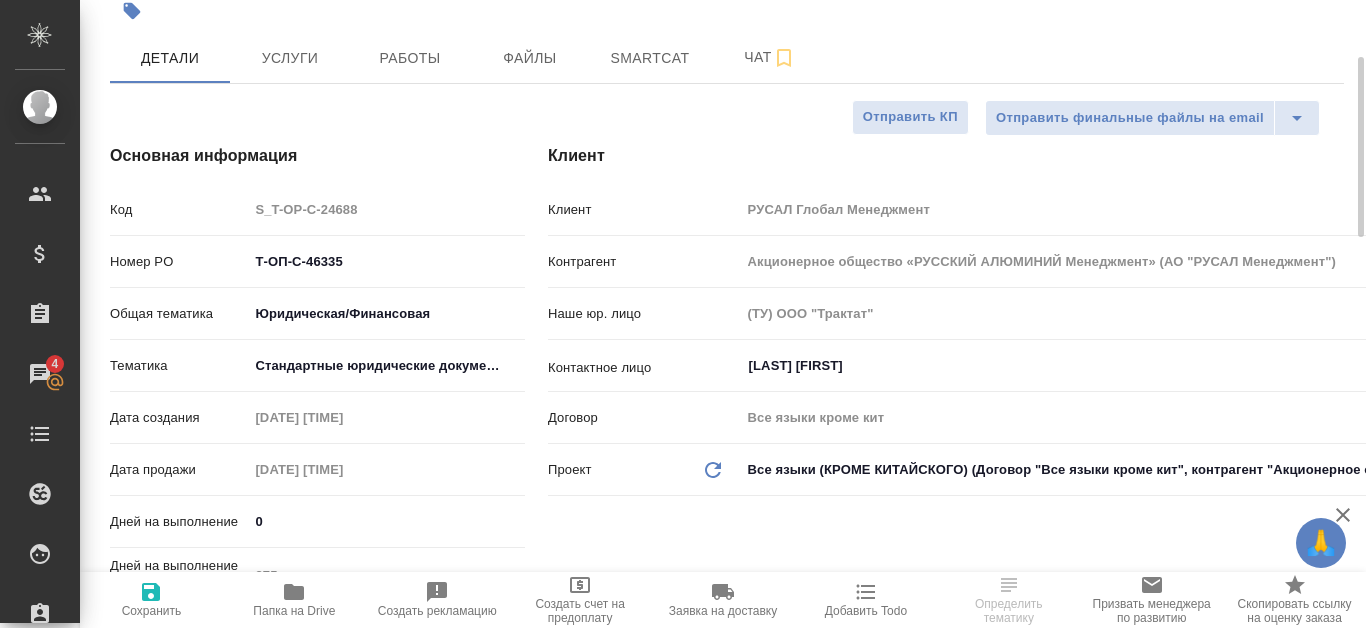 scroll, scrollTop: 100, scrollLeft: 0, axis: vertical 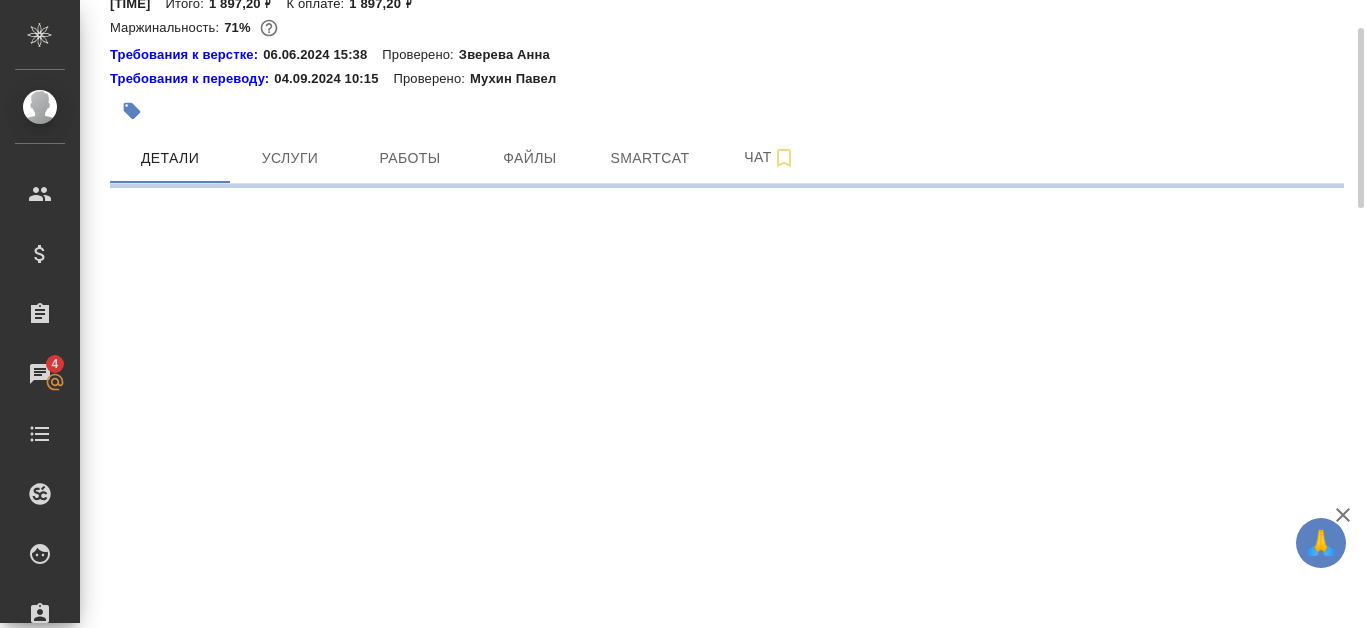 select on "RU" 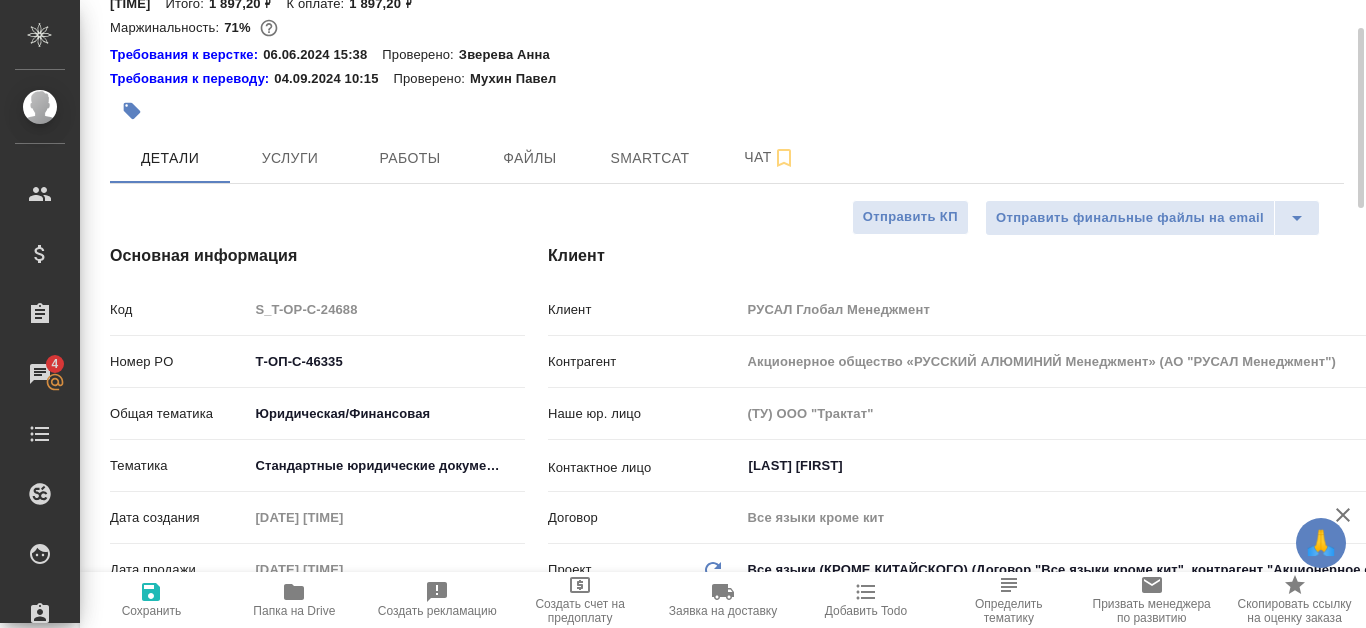 type on "x" 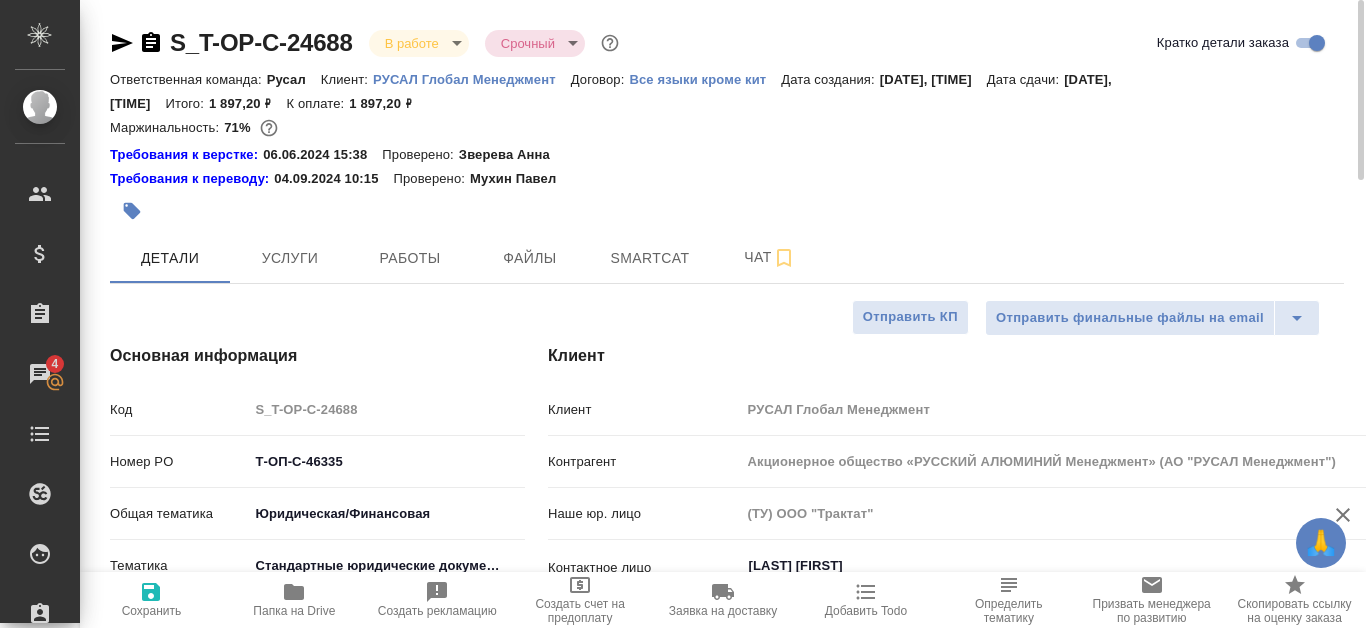 scroll, scrollTop: 100, scrollLeft: 0, axis: vertical 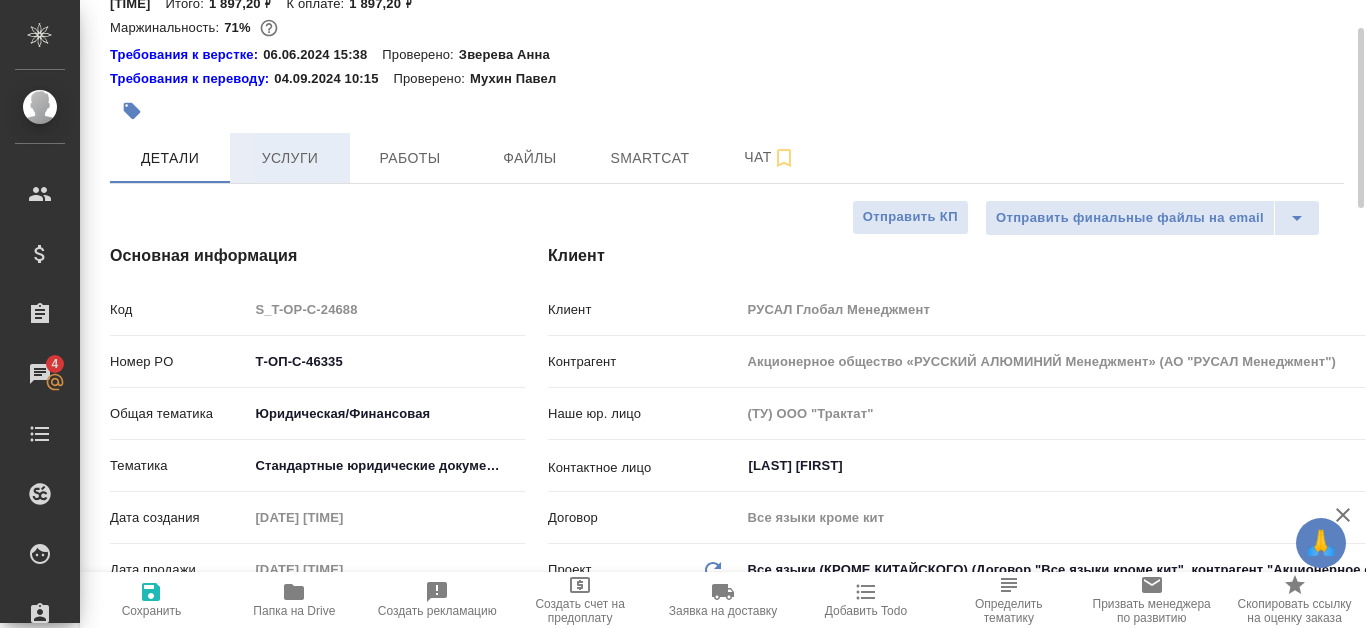 click on "Услуги" at bounding box center (290, 158) 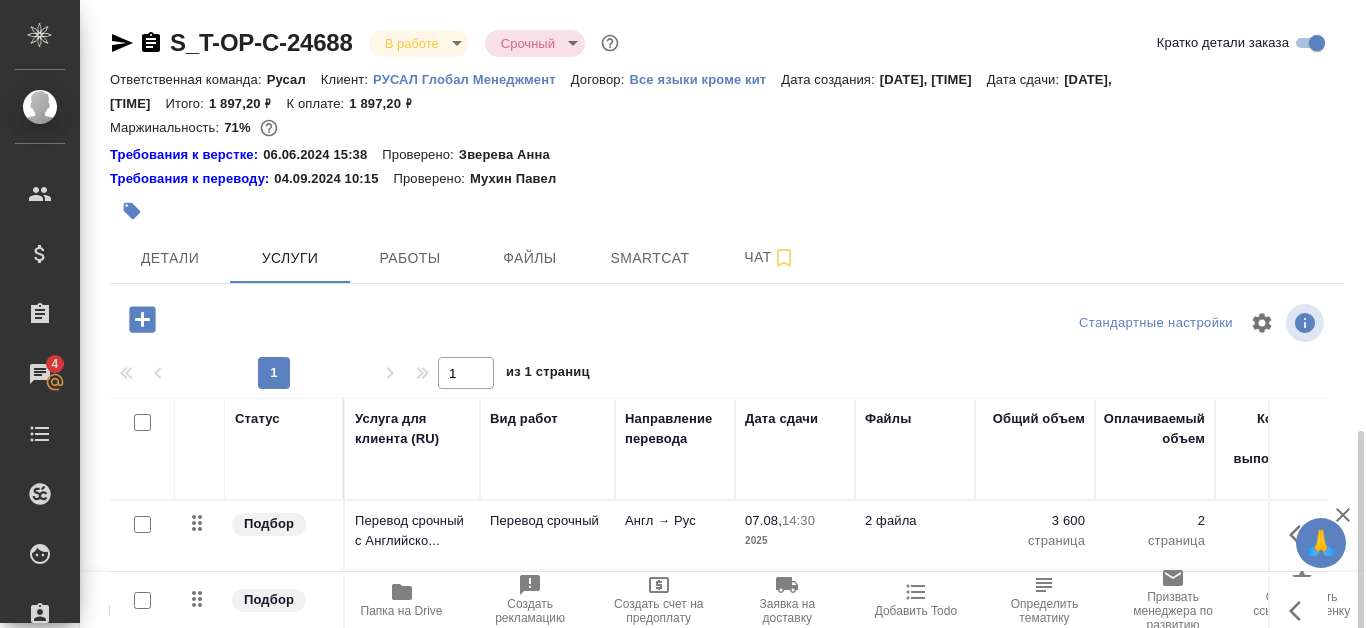 scroll, scrollTop: 251, scrollLeft: 0, axis: vertical 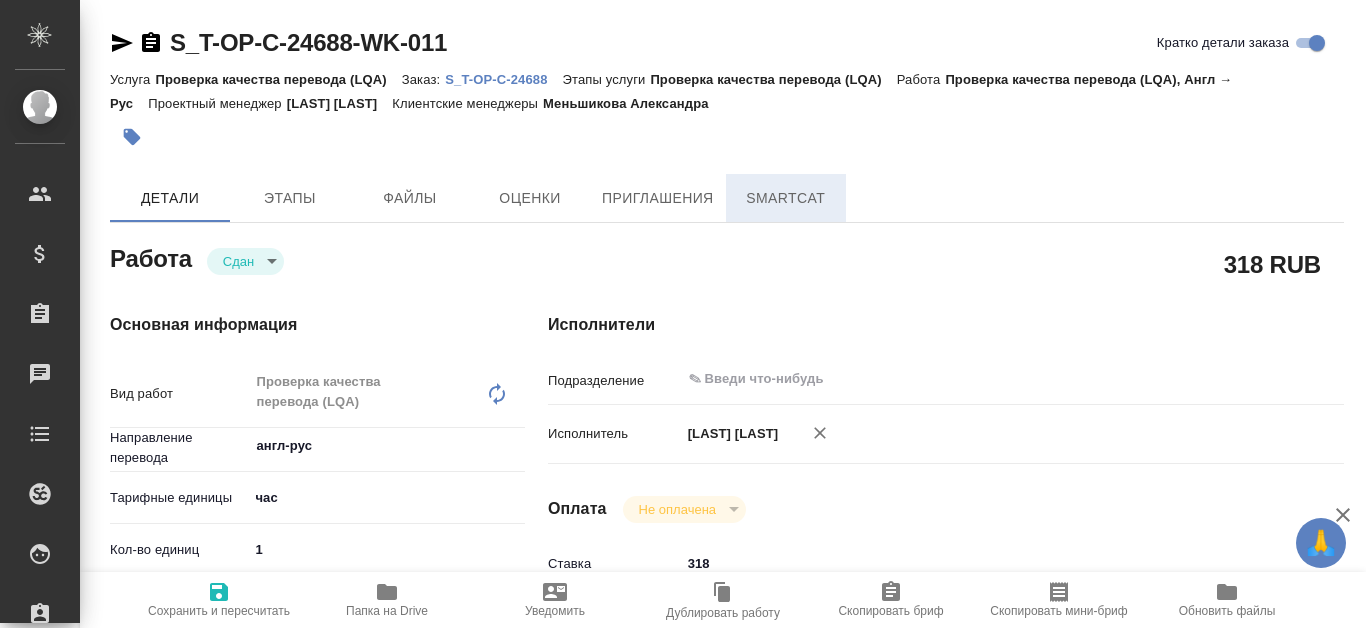 type on "x" 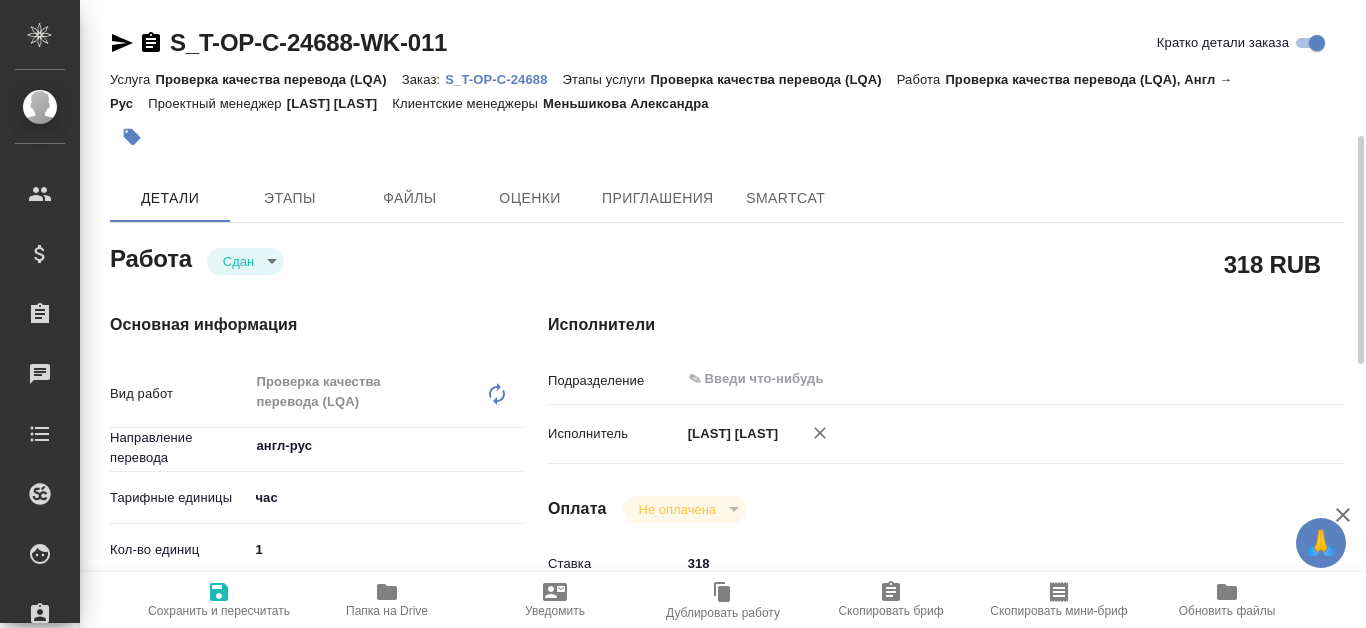 type on "x" 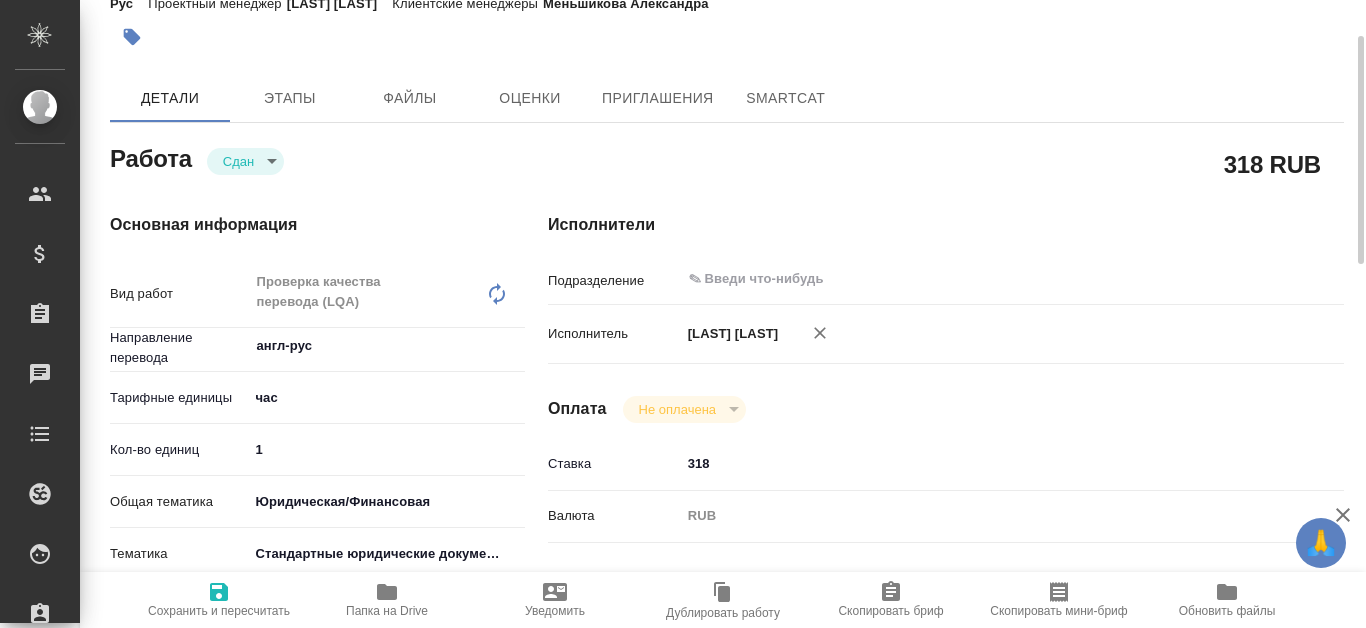 type on "x" 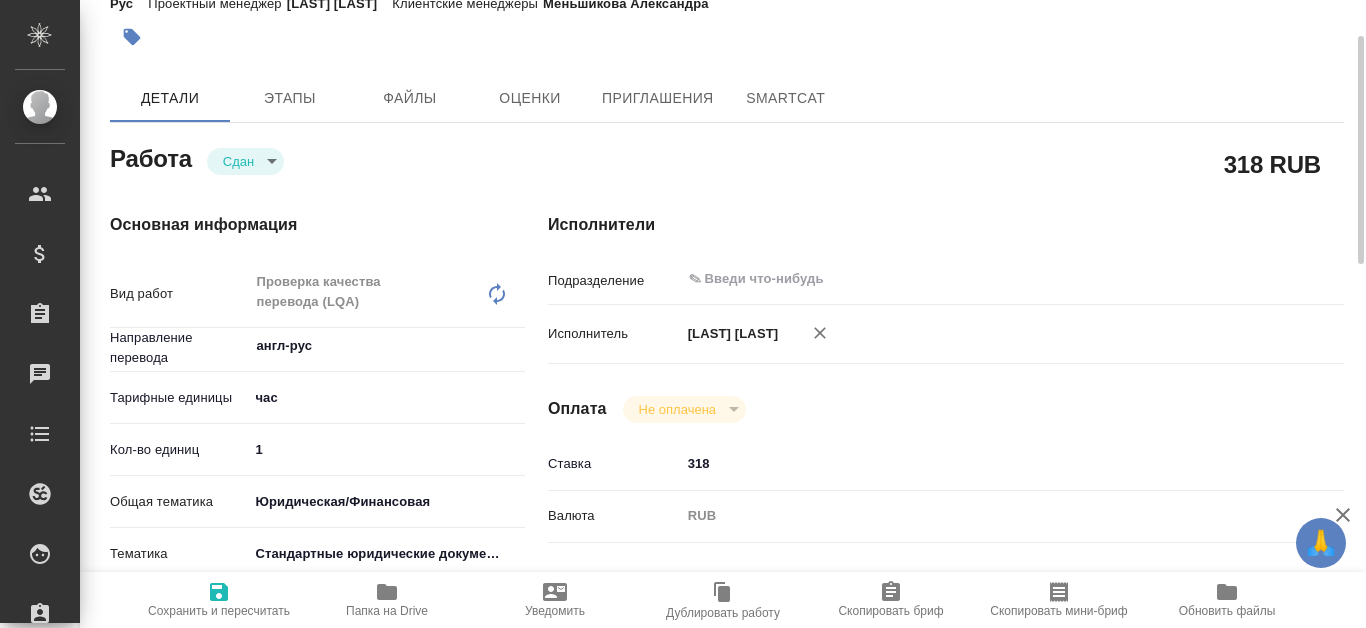 type on "x" 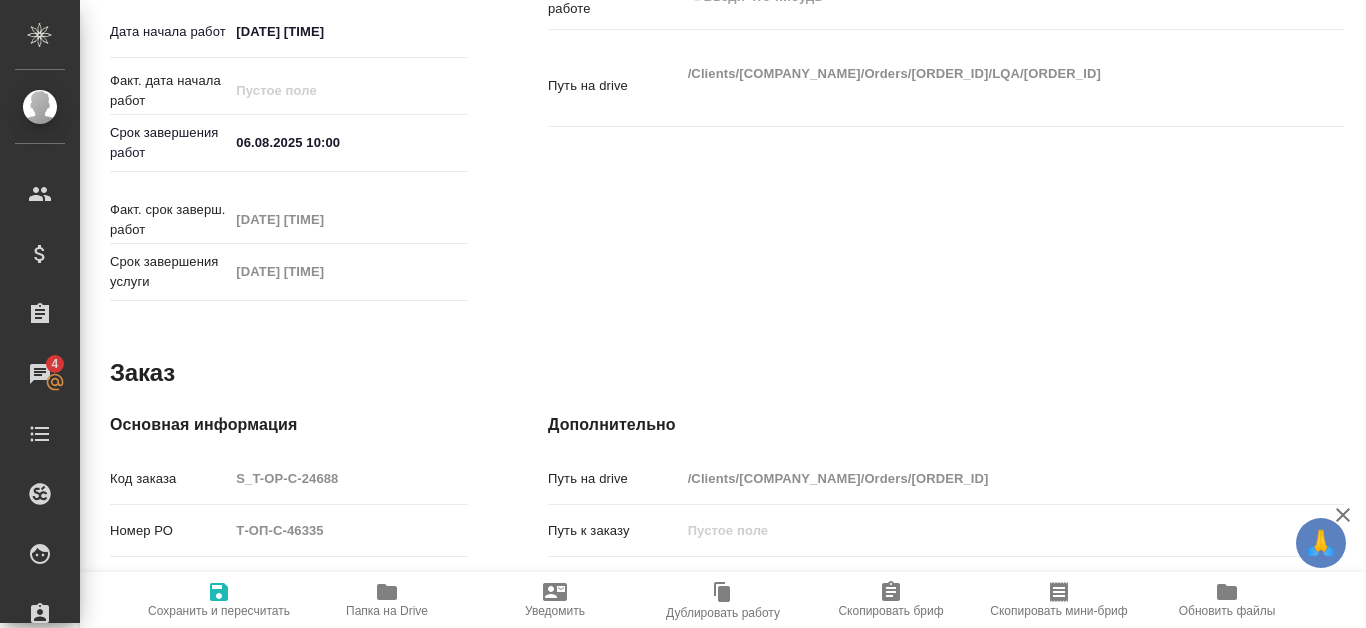 scroll, scrollTop: 0, scrollLeft: 0, axis: both 